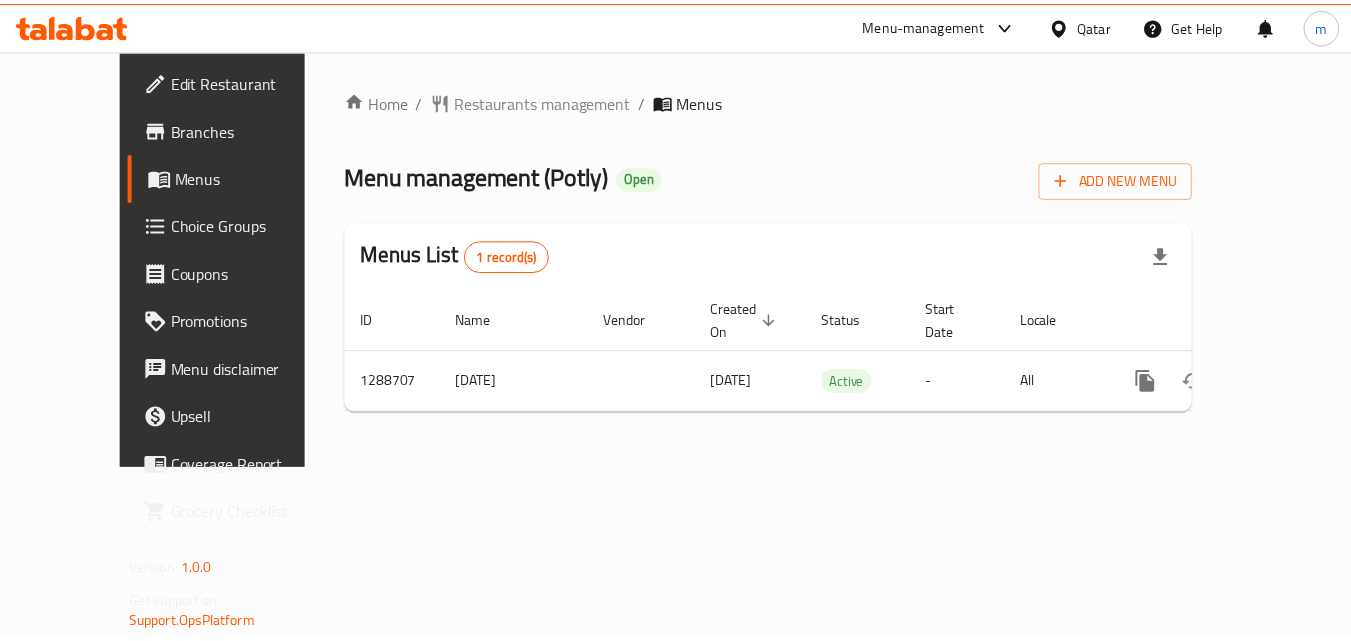 scroll, scrollTop: 0, scrollLeft: 0, axis: both 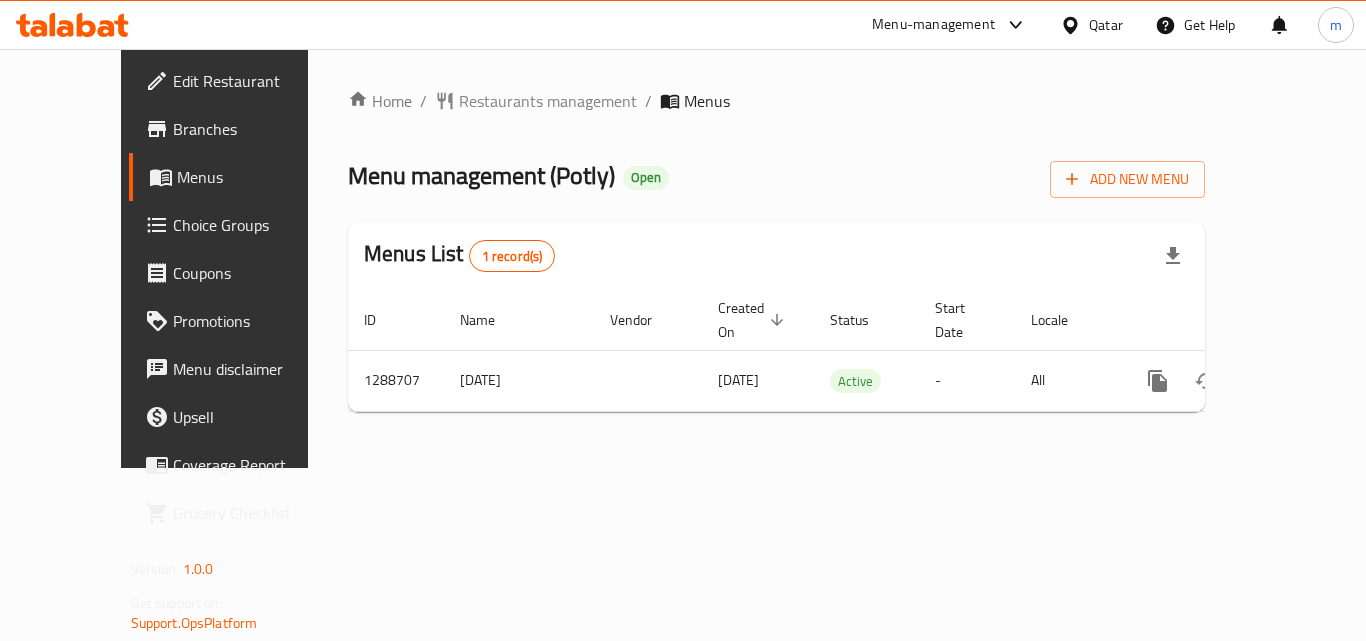 click on "Qatar" at bounding box center [1106, 25] 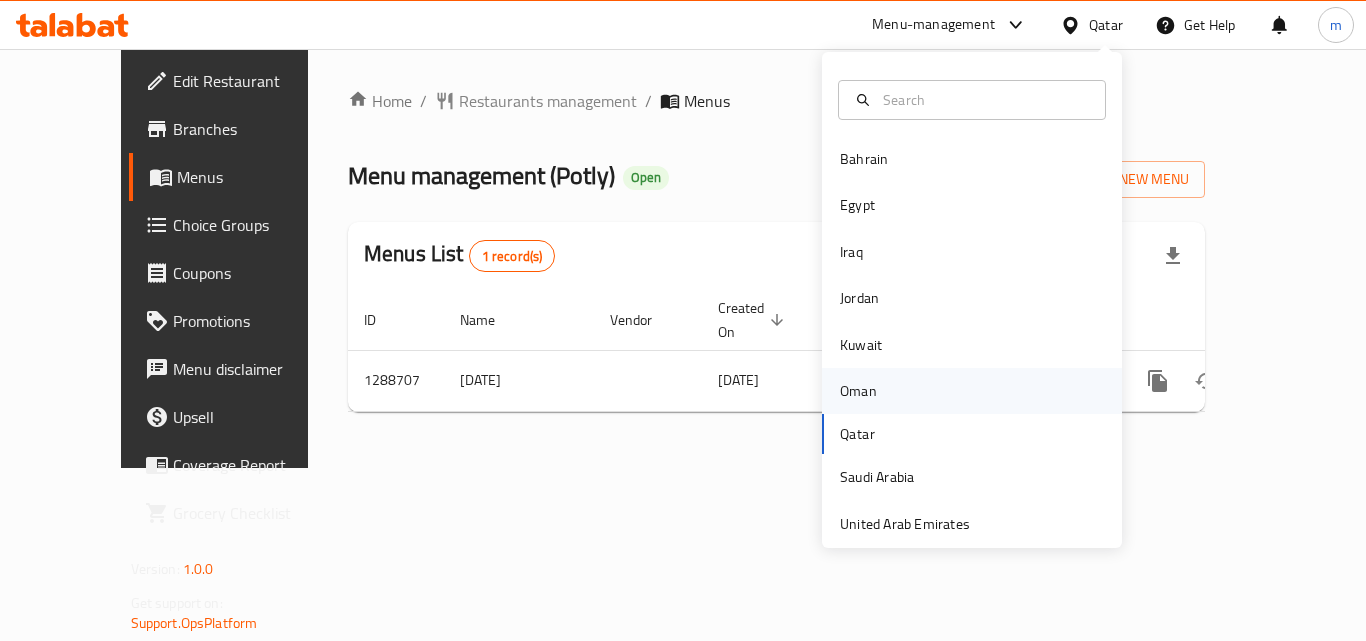 click on "Oman" at bounding box center (858, 391) 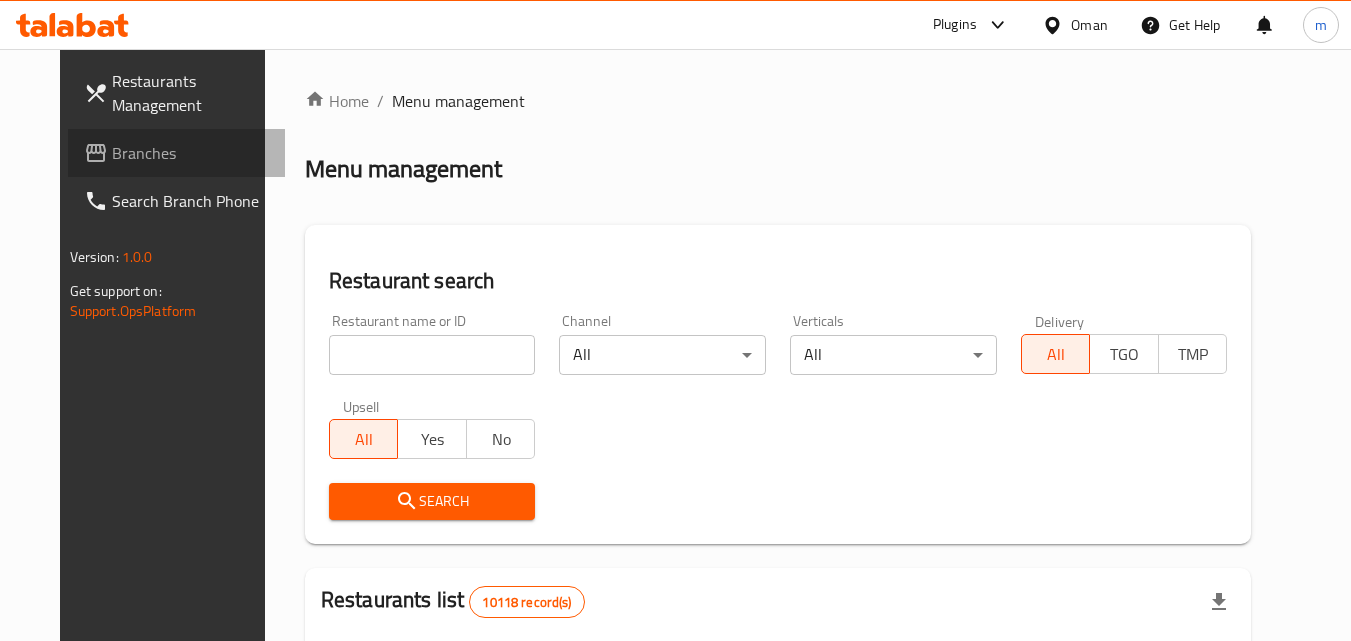 click on "Branches" at bounding box center [191, 153] 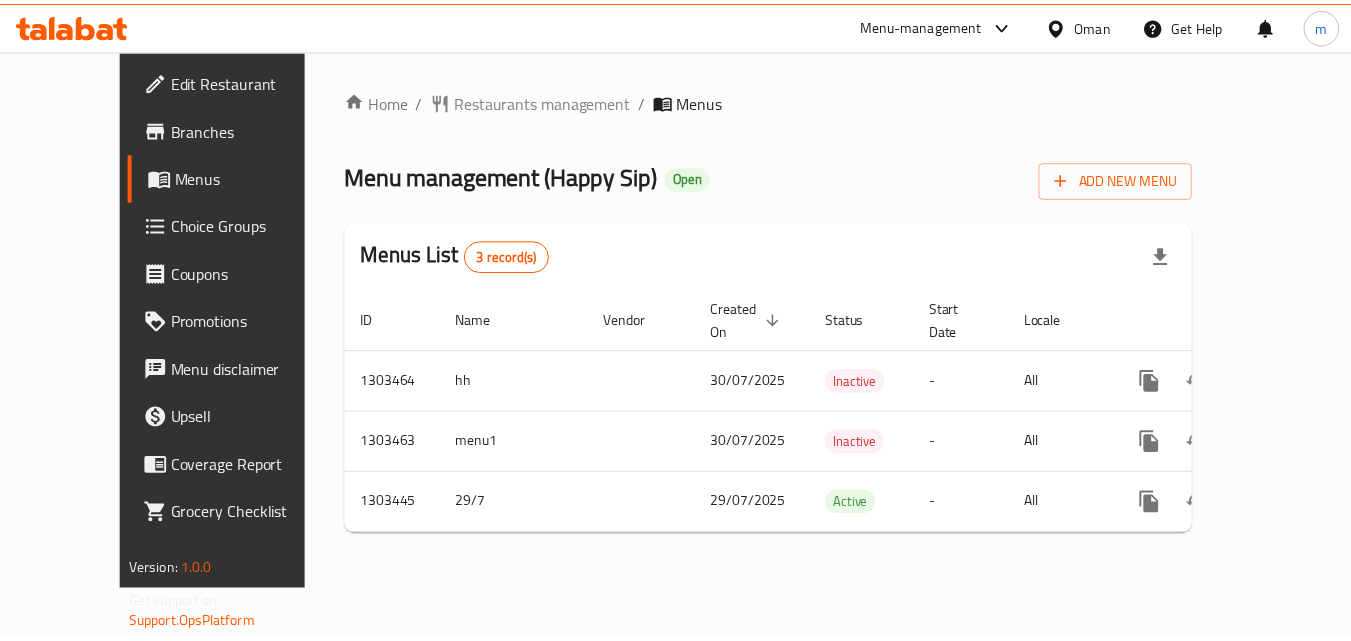 scroll, scrollTop: 0, scrollLeft: 0, axis: both 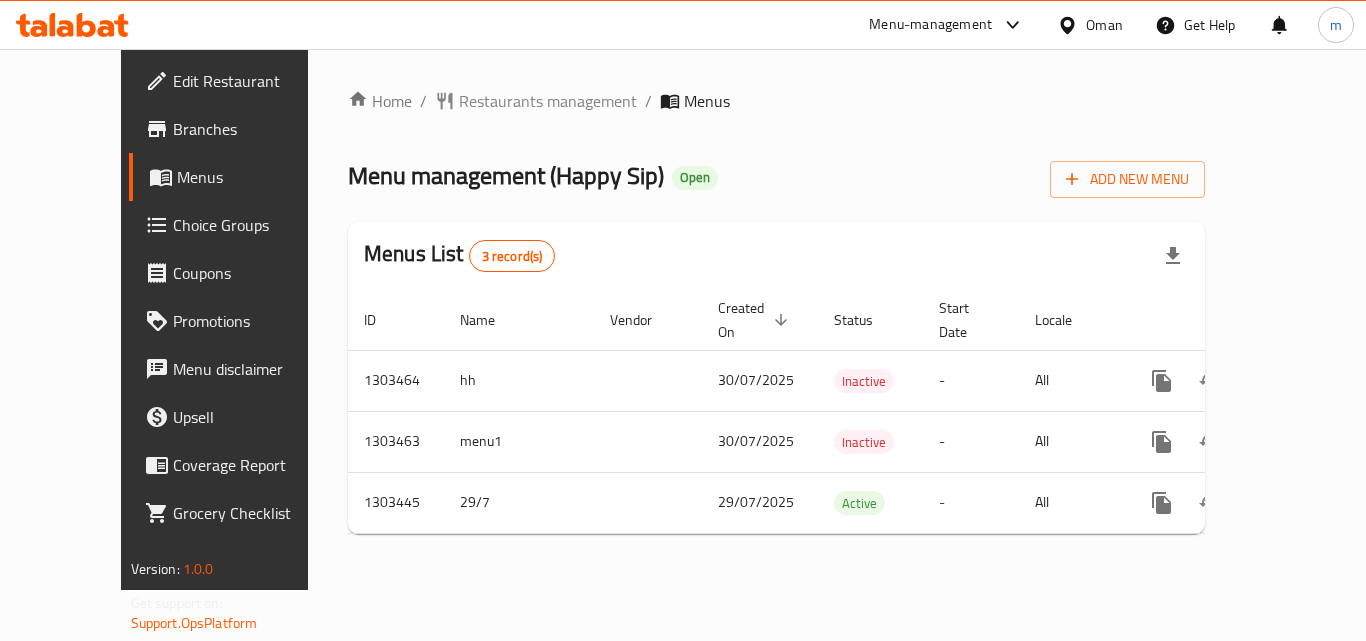 click on "Oman" at bounding box center (1104, 25) 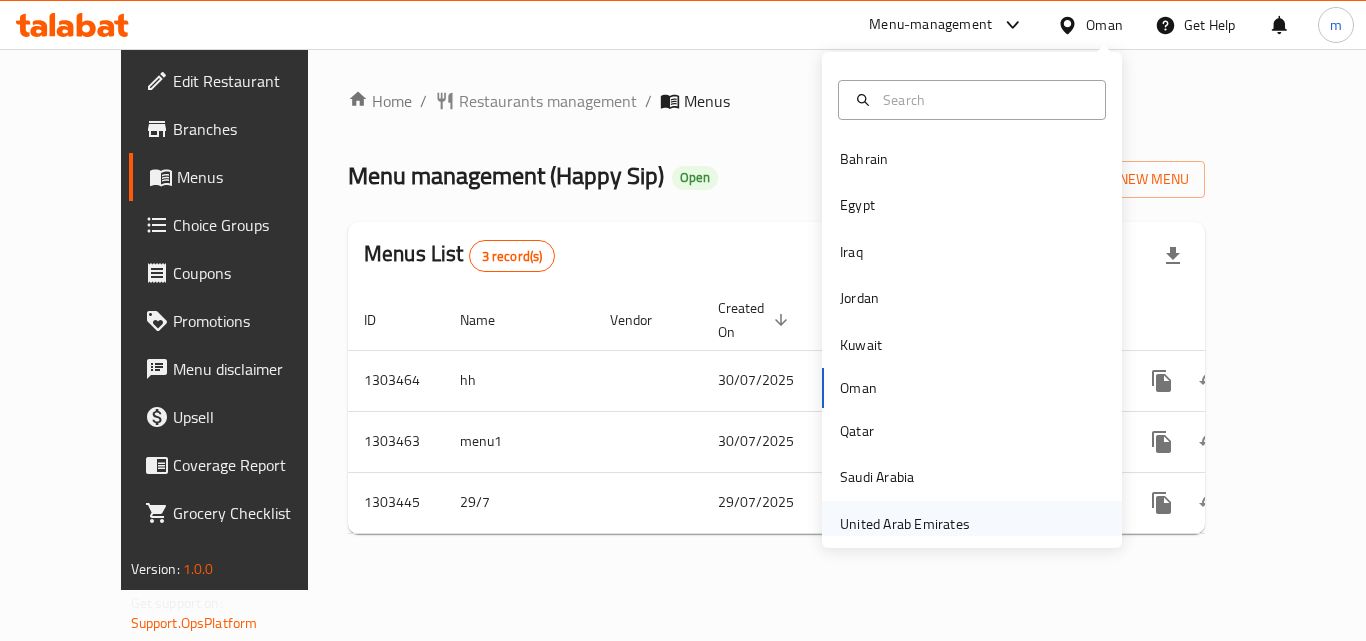 click on "United Arab Emirates" at bounding box center (905, 524) 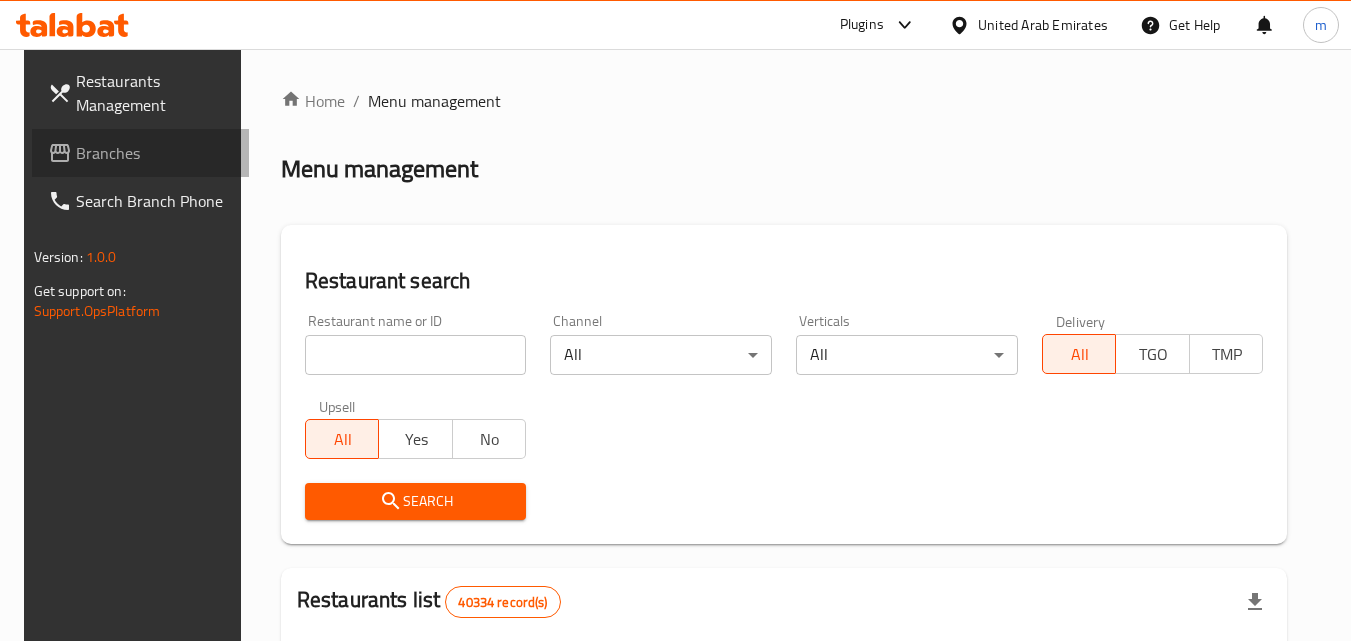 click on "Branches" at bounding box center (155, 153) 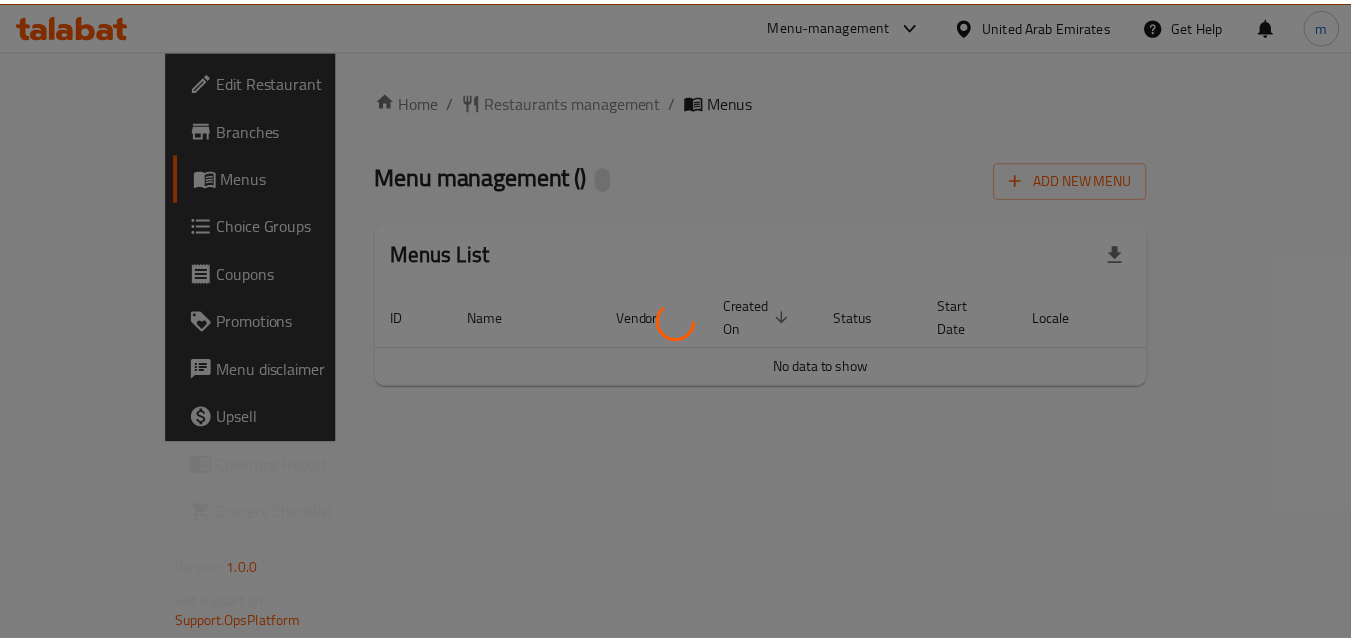 scroll, scrollTop: 0, scrollLeft: 0, axis: both 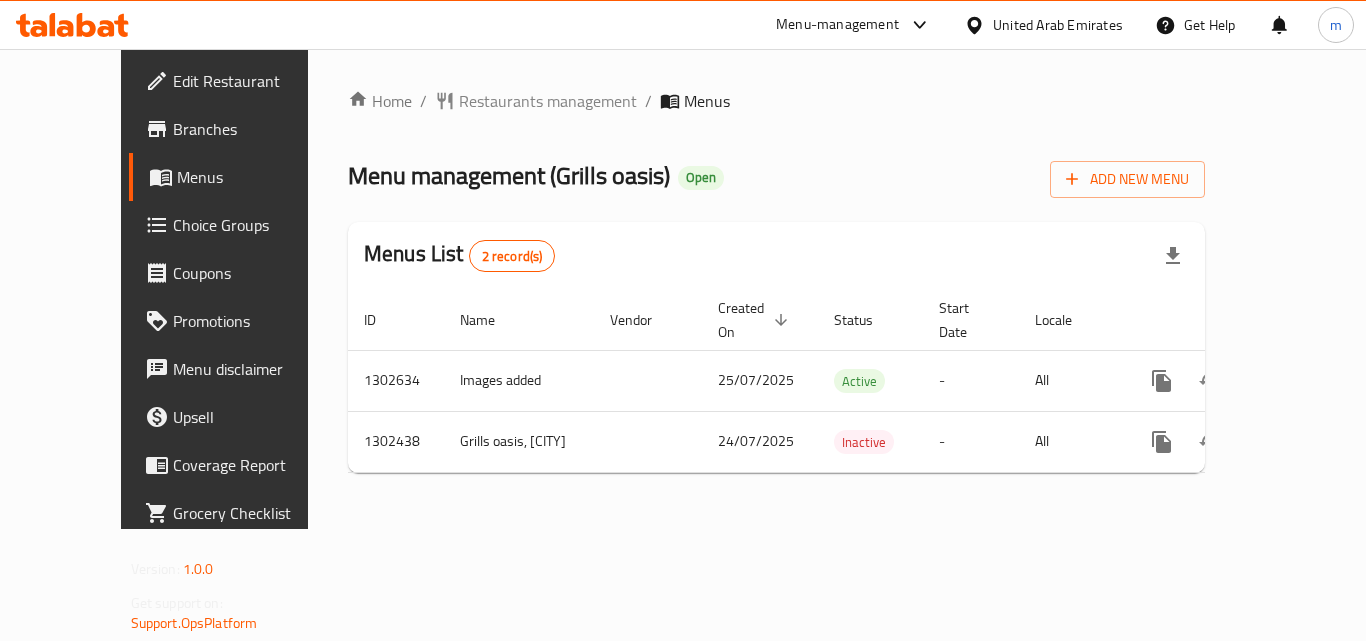 click on "United Arab Emirates" at bounding box center (1058, 25) 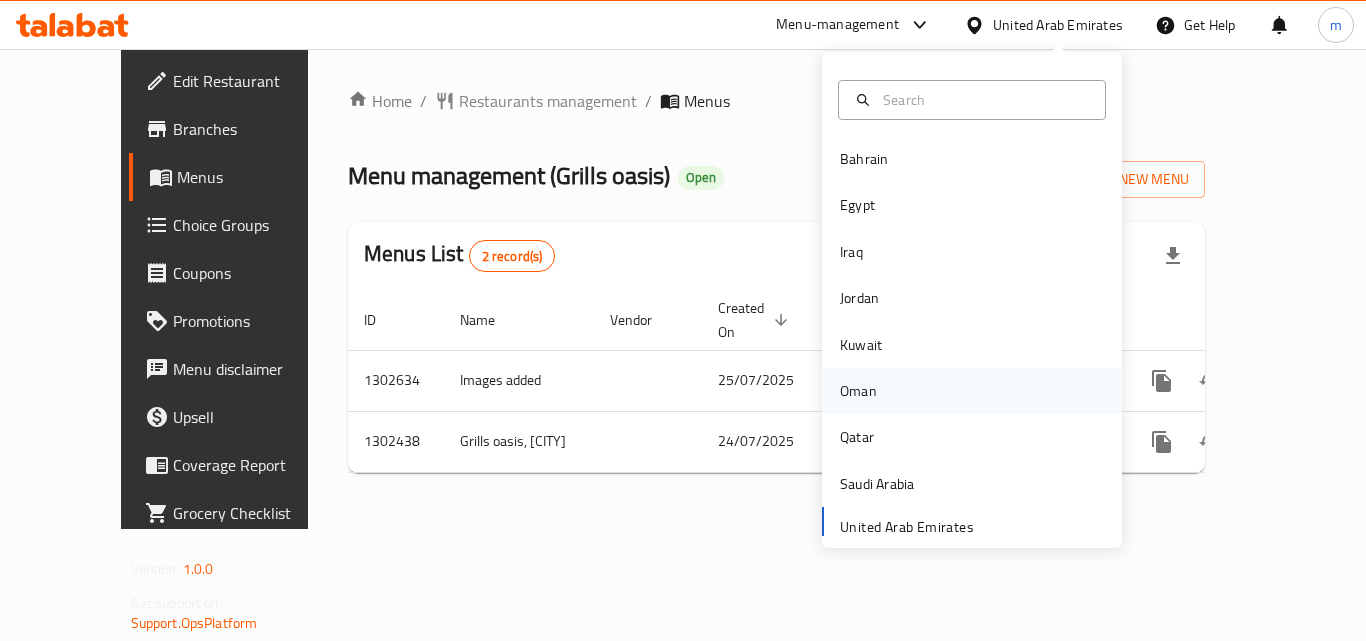 click on "Oman" at bounding box center (858, 391) 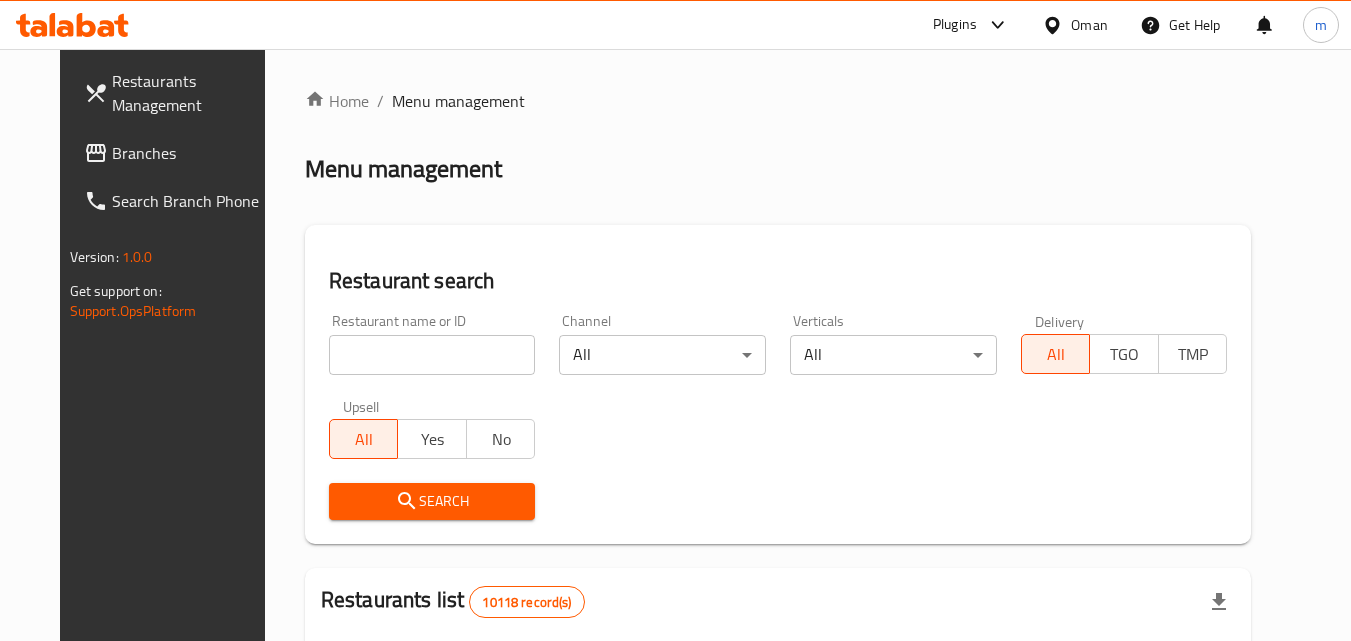 click on "Branches" at bounding box center (177, 153) 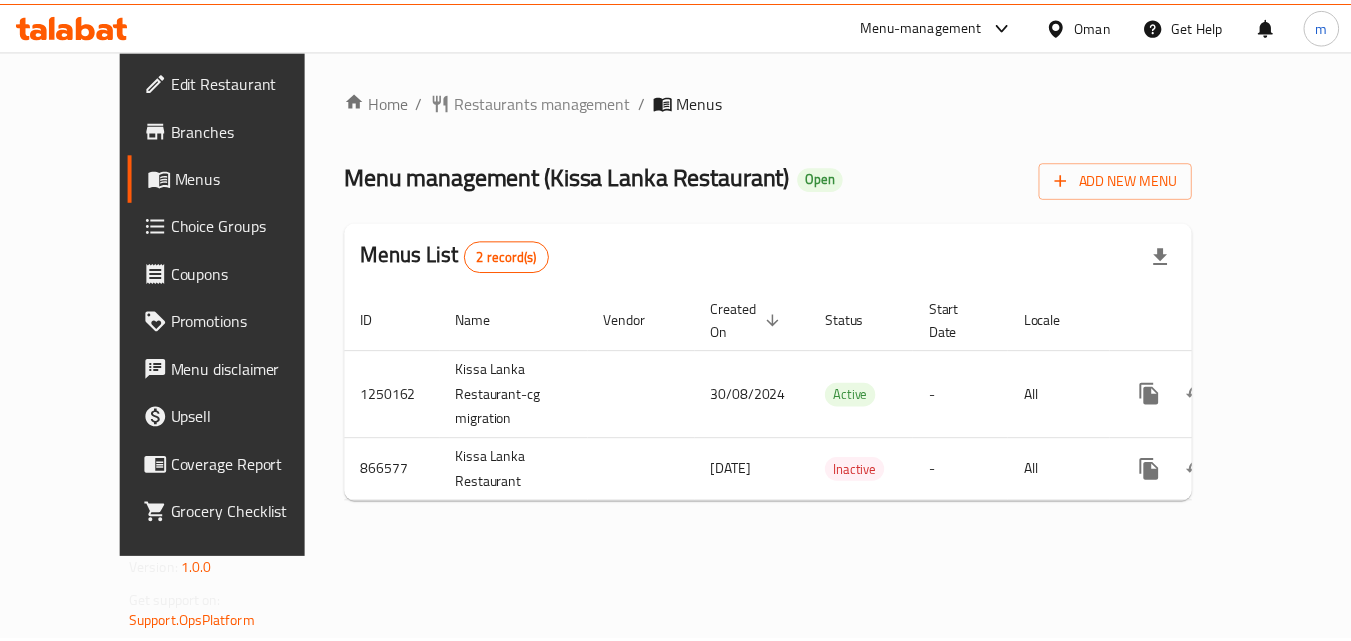 scroll, scrollTop: 0, scrollLeft: 0, axis: both 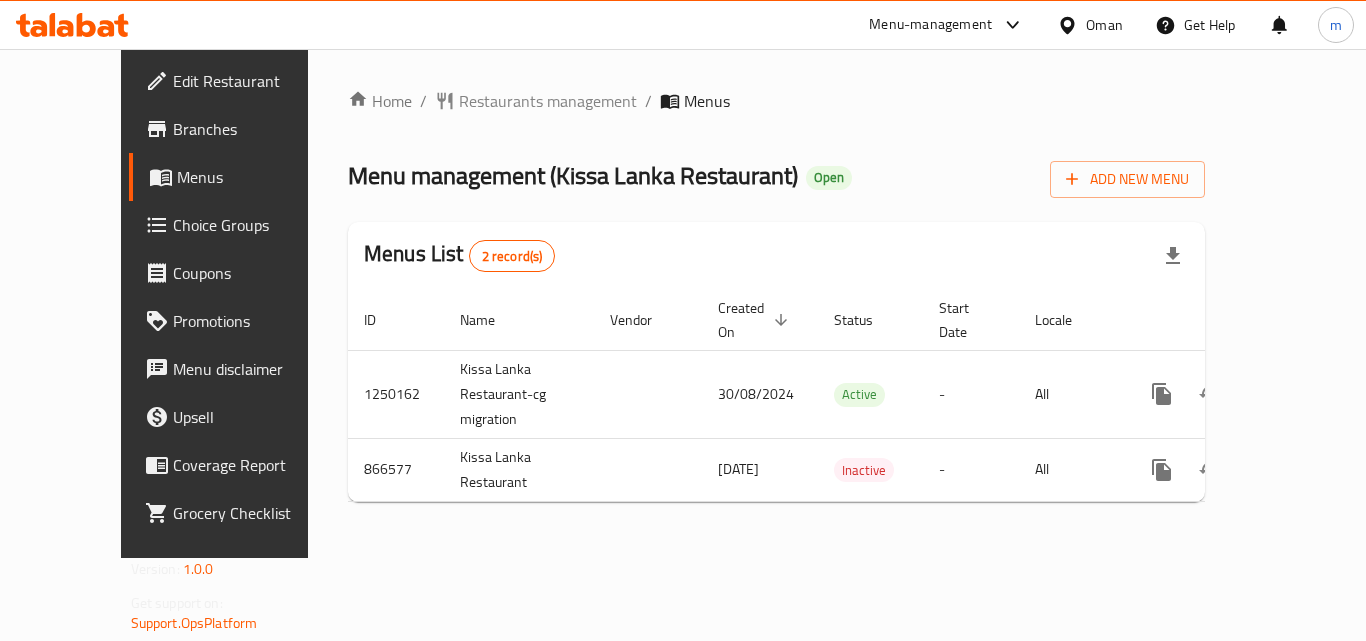 click on "Oman" at bounding box center (1104, 25) 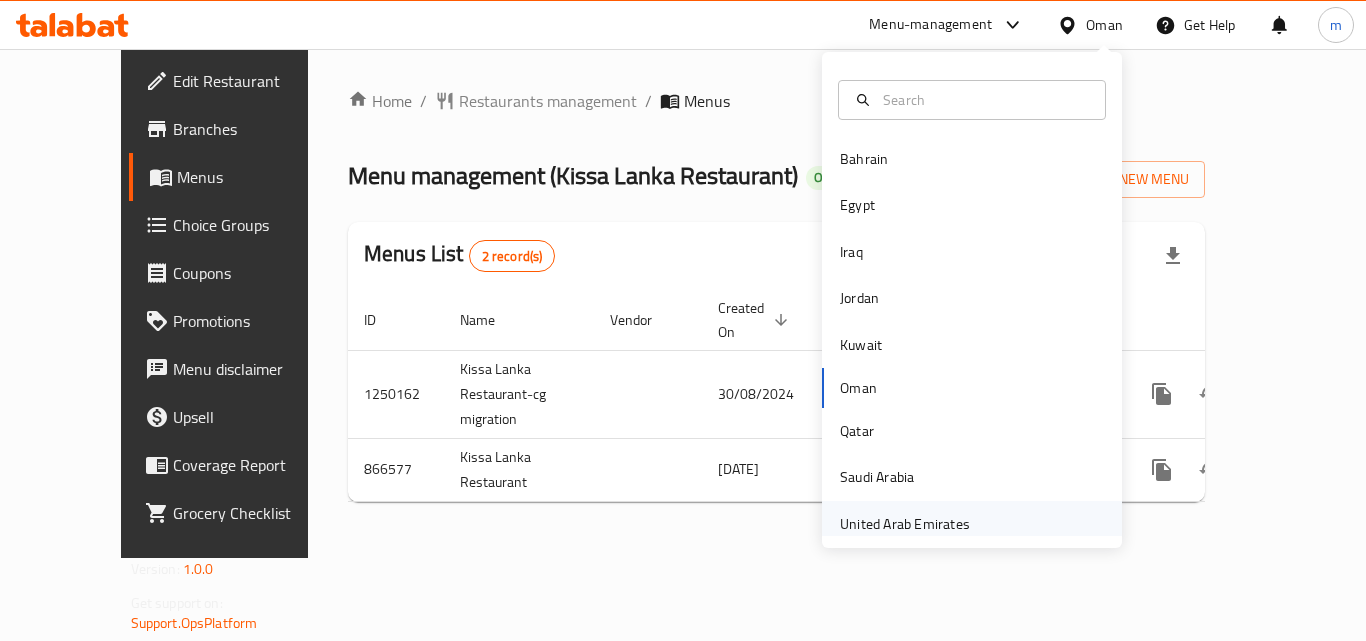 click on "United Arab Emirates" at bounding box center (905, 524) 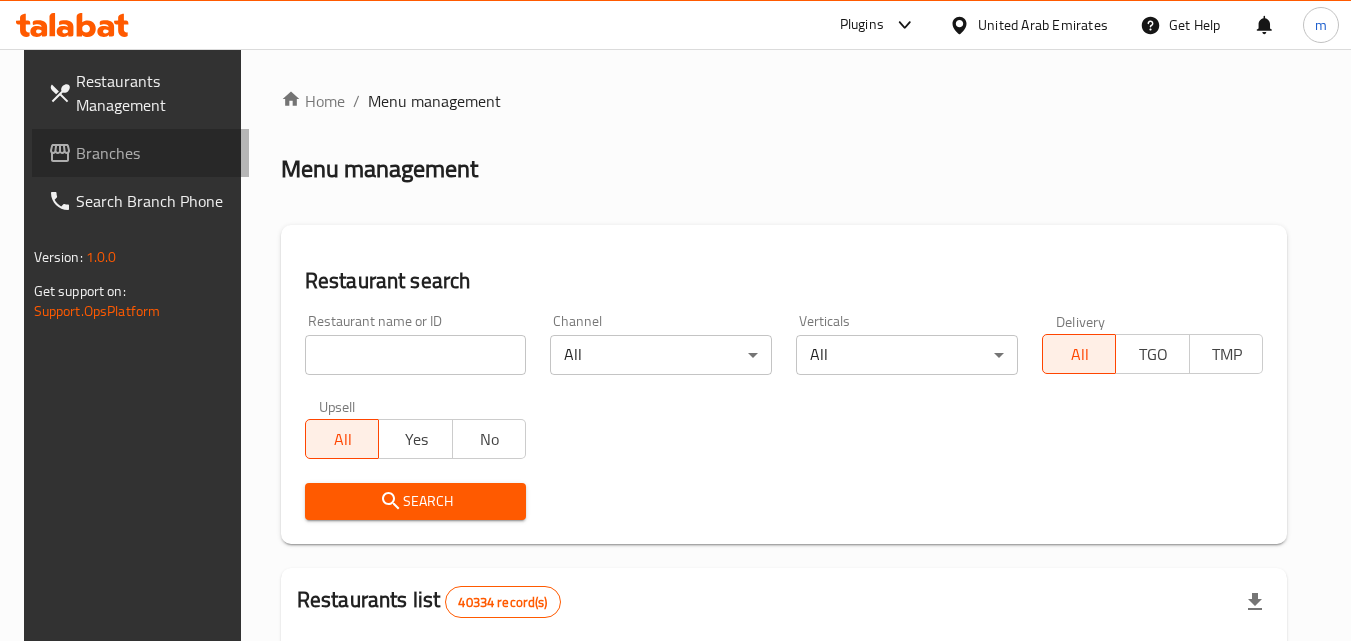 click on "Branches" at bounding box center (155, 153) 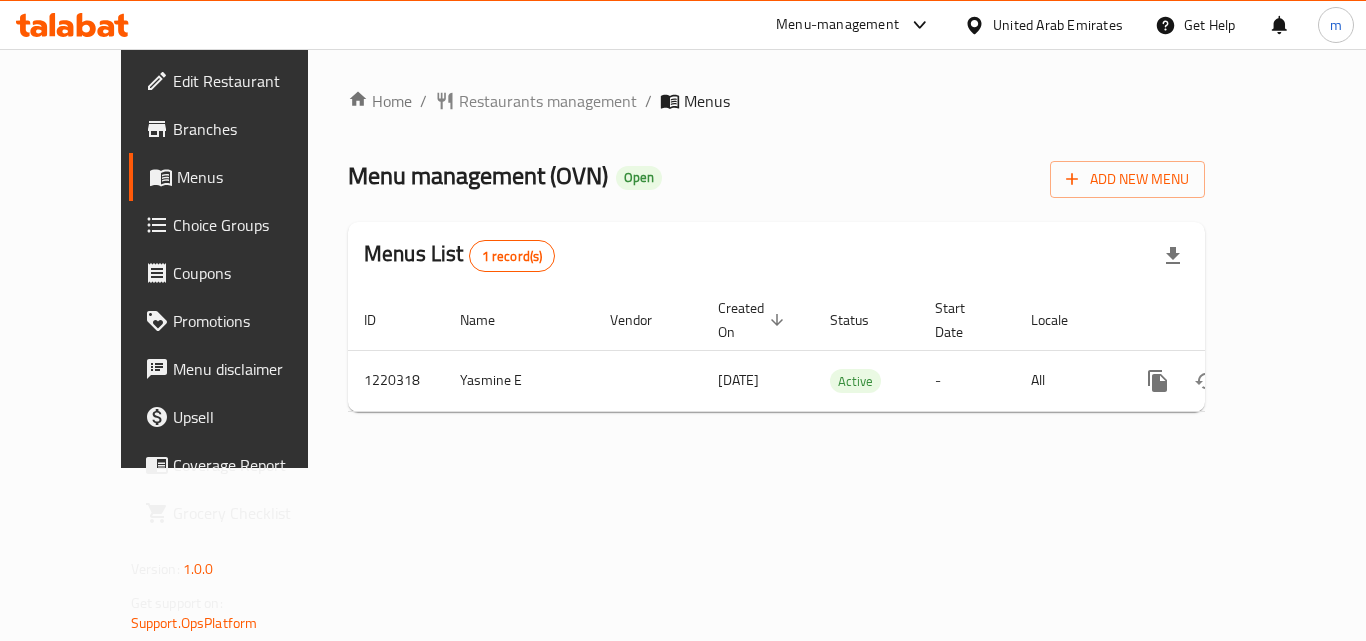 scroll, scrollTop: 0, scrollLeft: 0, axis: both 